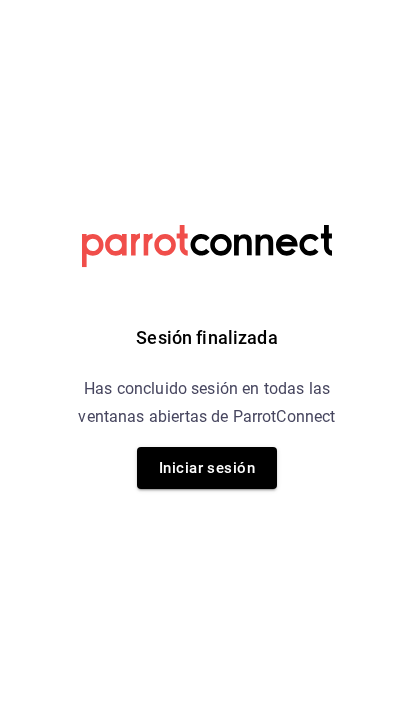 scroll, scrollTop: 0, scrollLeft: 0, axis: both 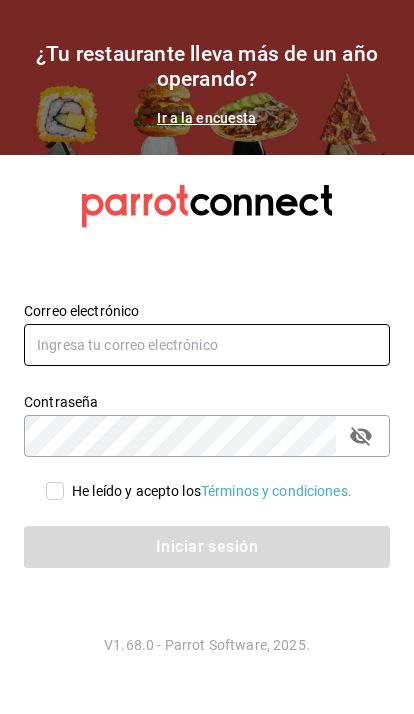 click at bounding box center [207, 345] 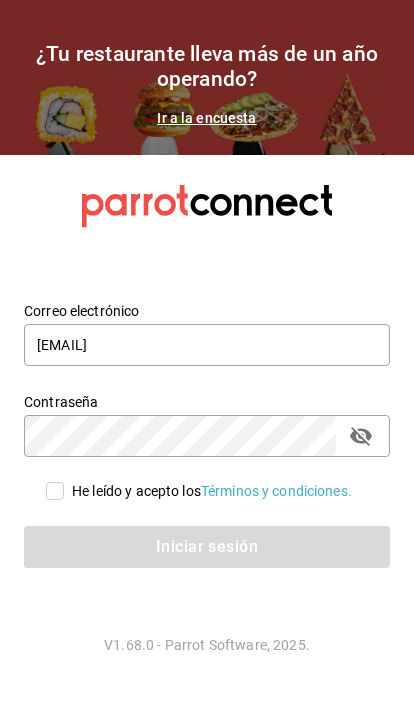 click on "Iniciar sesión" at bounding box center (195, 535) 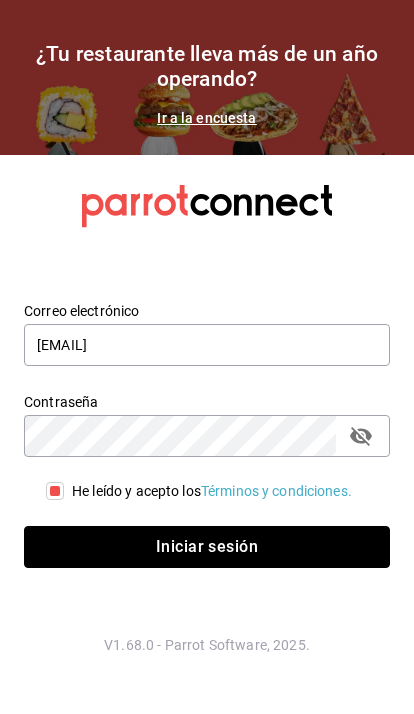 click on "Iniciar sesión" at bounding box center (207, 547) 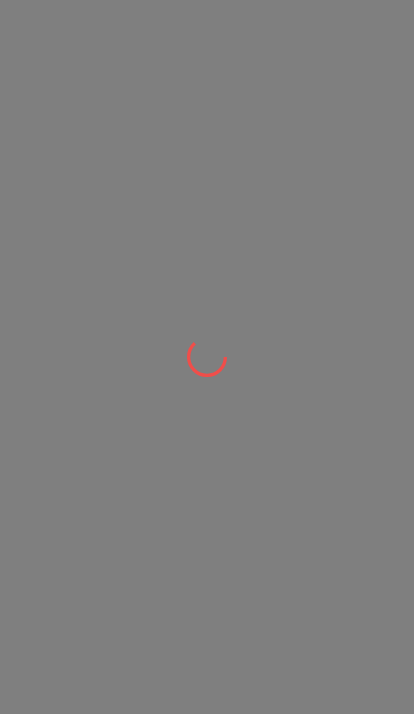 scroll, scrollTop: 0, scrollLeft: 0, axis: both 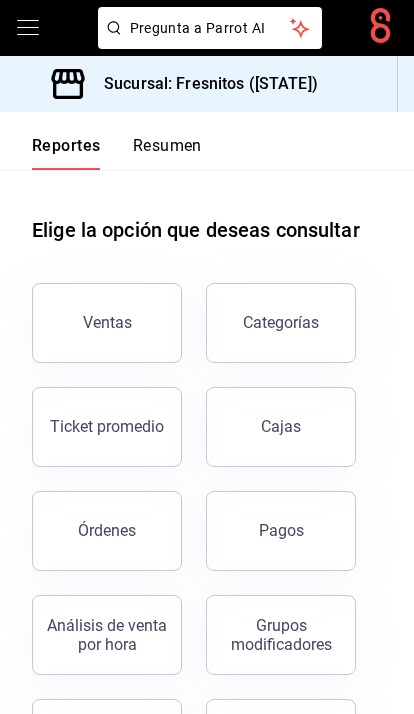 click 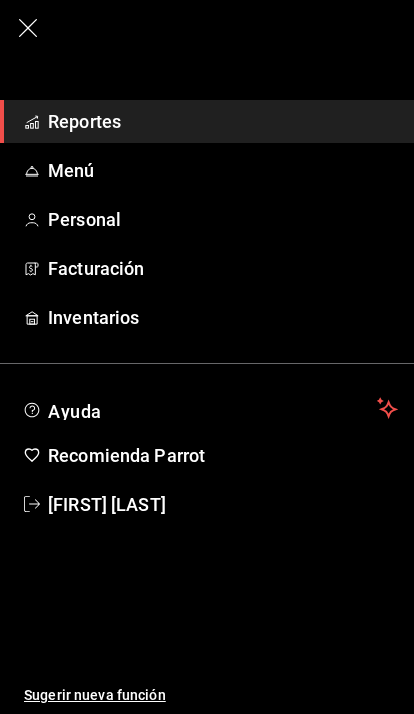 click on "Personal" at bounding box center (223, 219) 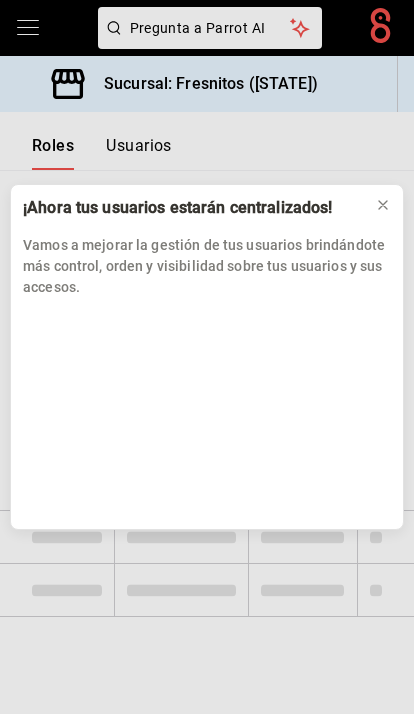 click 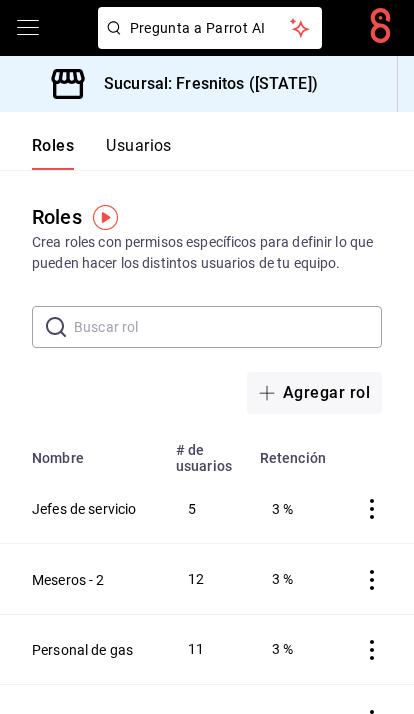 click on "Usuarios" at bounding box center [139, 153] 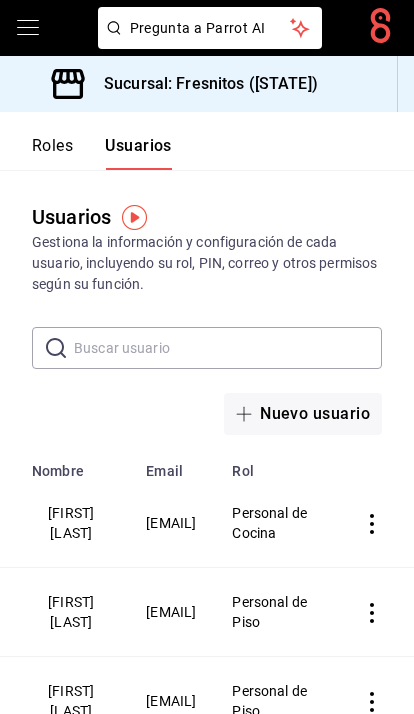 click at bounding box center (228, 348) 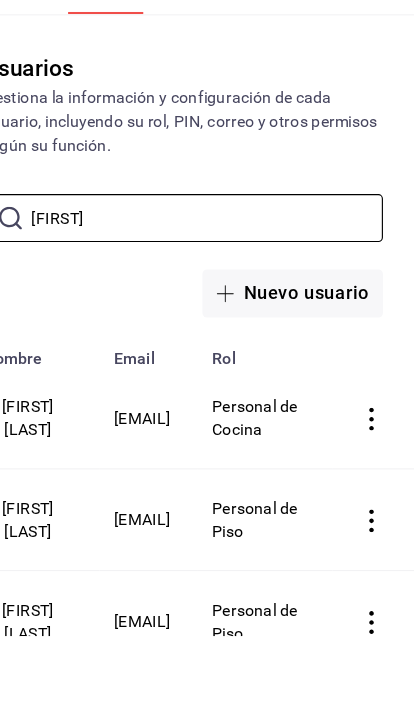 type on "[FIRST]" 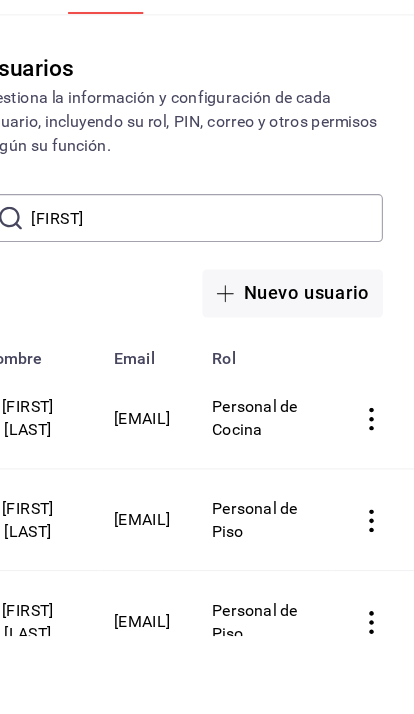 scroll, scrollTop: 68, scrollLeft: 0, axis: vertical 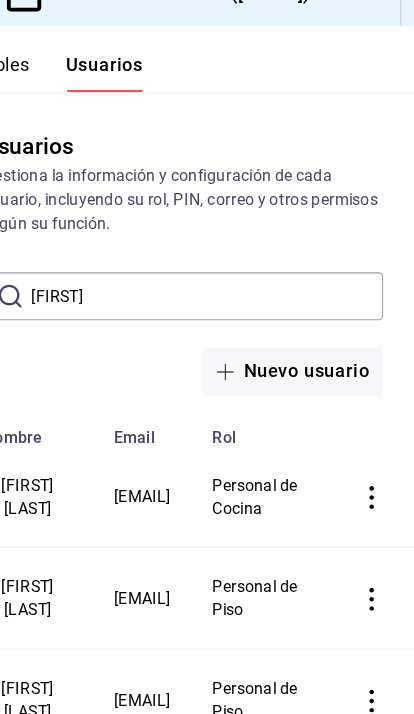 click on "[FIRST] [LAST]" at bounding box center (71, 523) 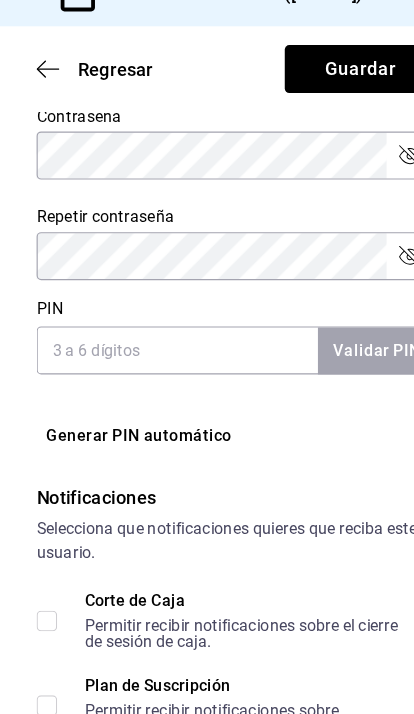 scroll, scrollTop: 995, scrollLeft: 0, axis: vertical 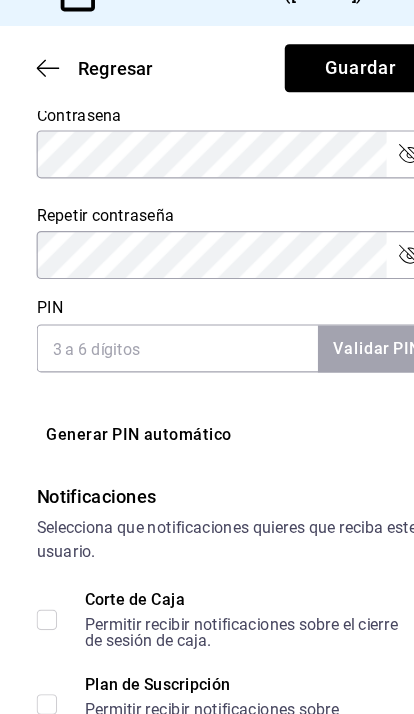 click on "PIN" at bounding box center [155, 394] 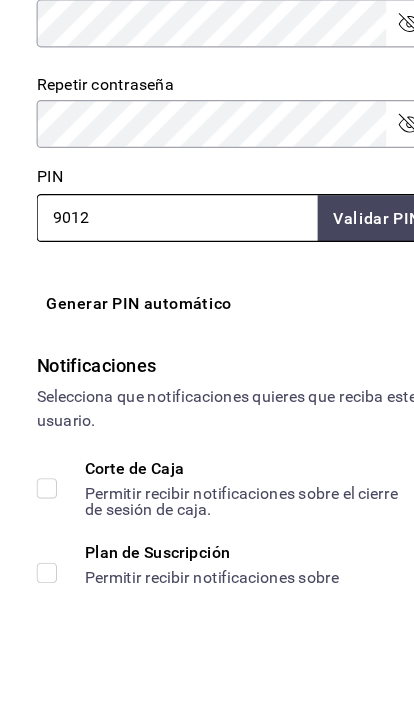 type on "9012" 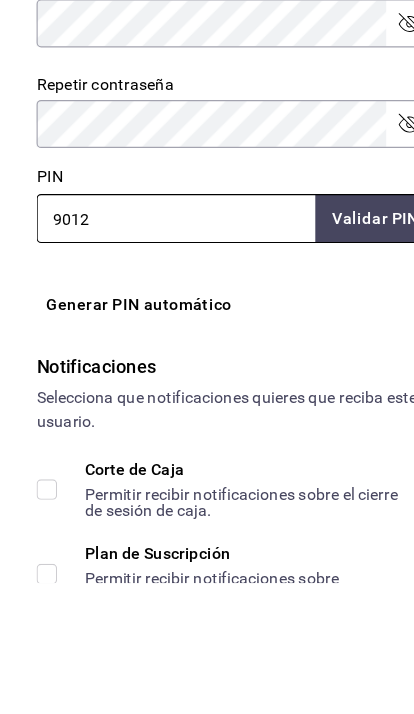 click on "Validar PIN" at bounding box center (329, 394) 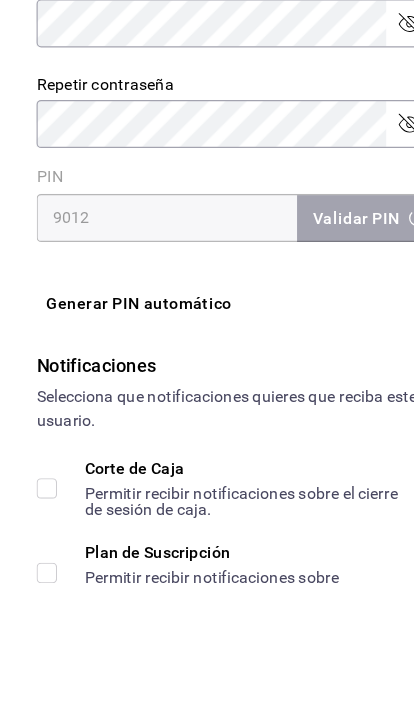 scroll, scrollTop: 81, scrollLeft: 0, axis: vertical 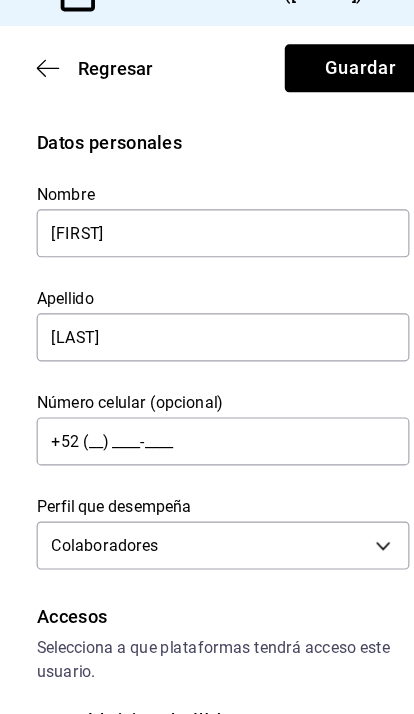 click on "Nombre [FIRST]" at bounding box center [183, 271] 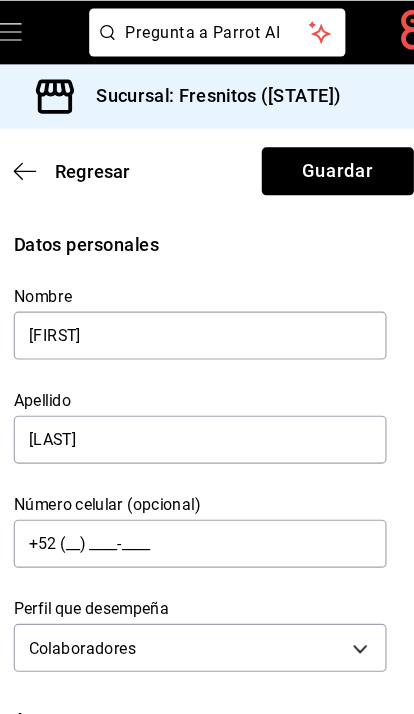 scroll, scrollTop: 0, scrollLeft: 0, axis: both 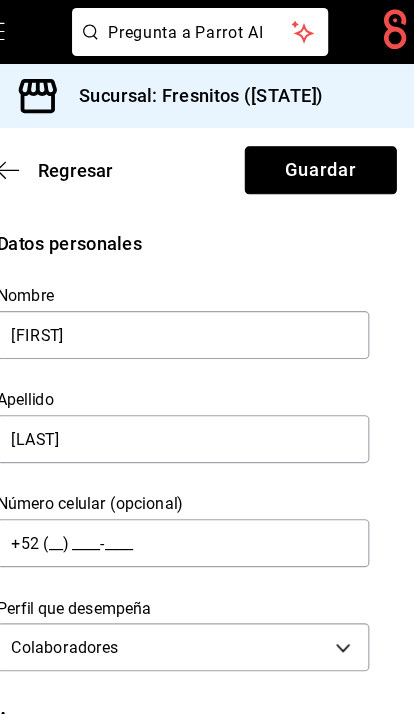 click on "Guardar" at bounding box center (315, 149) 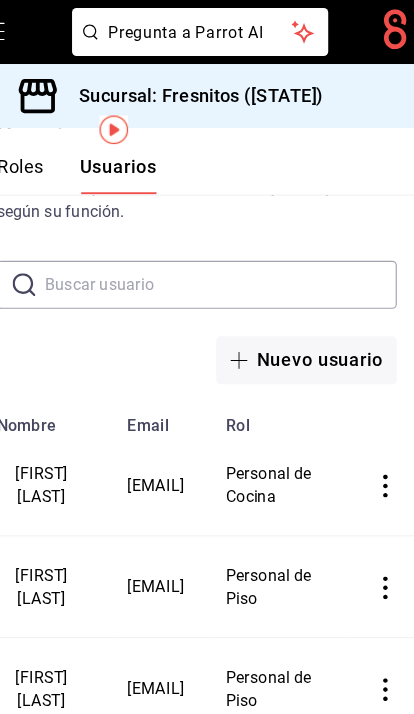 scroll, scrollTop: 106, scrollLeft: 0, axis: vertical 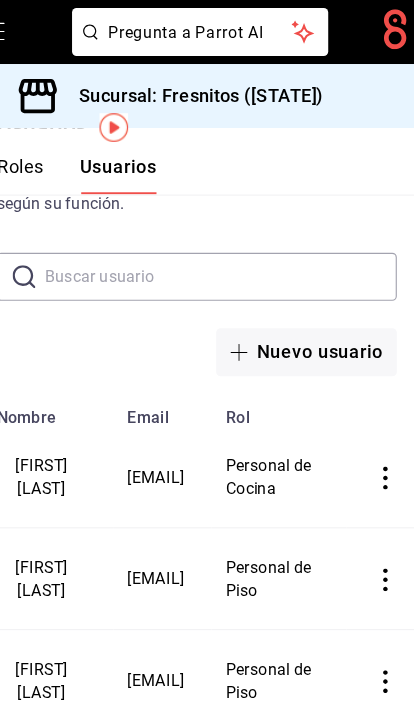 click on "[FIRST] [LAST]" at bounding box center (71, 417) 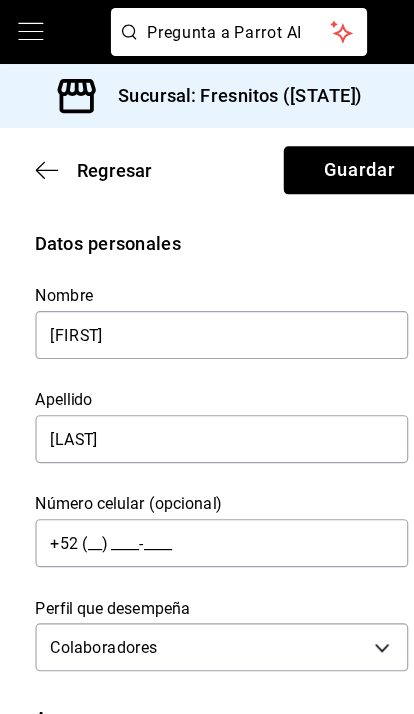 scroll, scrollTop: 0, scrollLeft: 0, axis: both 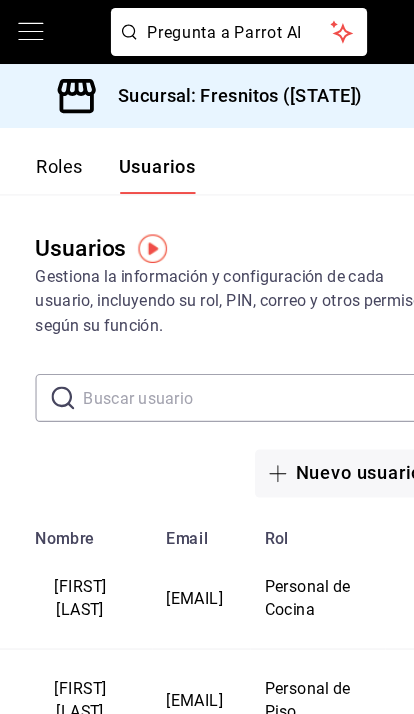 click on "Roles" at bounding box center (52, 153) 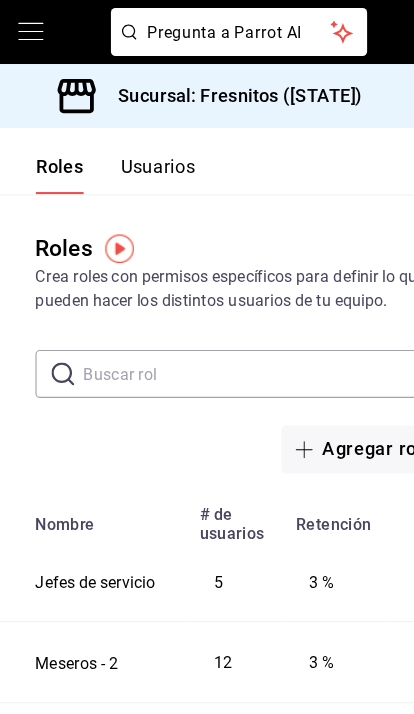 click on "Usuarios" at bounding box center [139, 153] 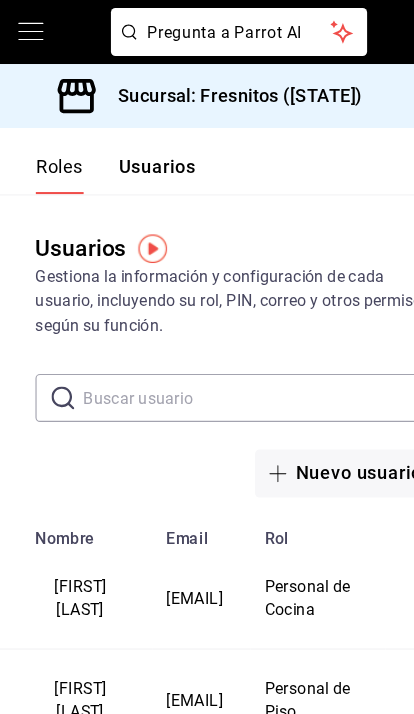 click on "Usuarios" at bounding box center (138, 153) 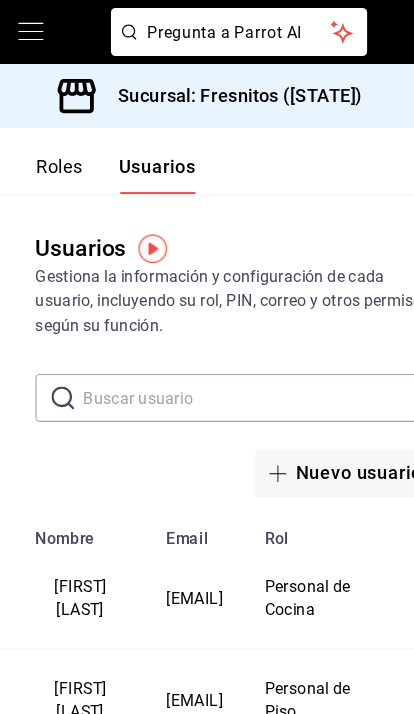 click at bounding box center (228, 348) 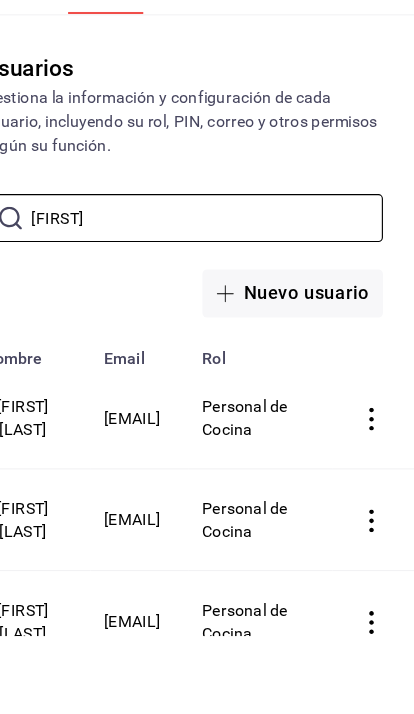 type on "[FIRST]" 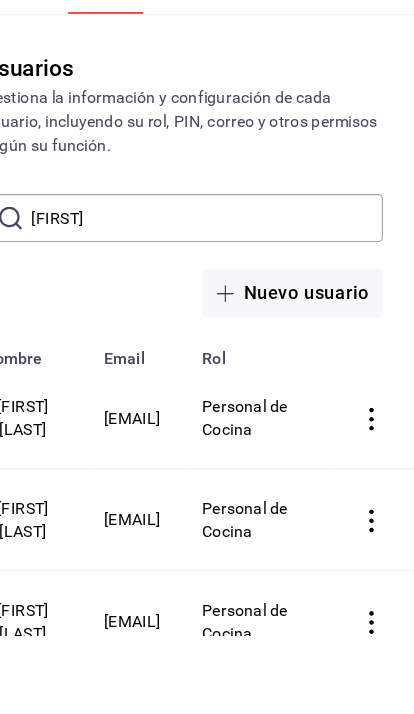 scroll, scrollTop: 68, scrollLeft: 0, axis: vertical 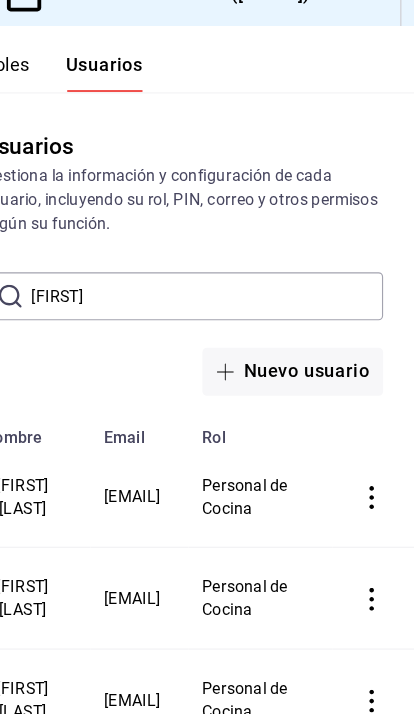 click on "[FIRST] [LAST]" at bounding box center [67, 523] 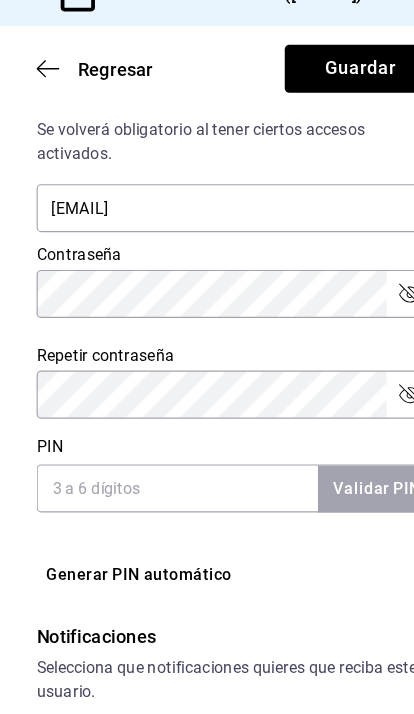scroll, scrollTop: 1007, scrollLeft: 0, axis: vertical 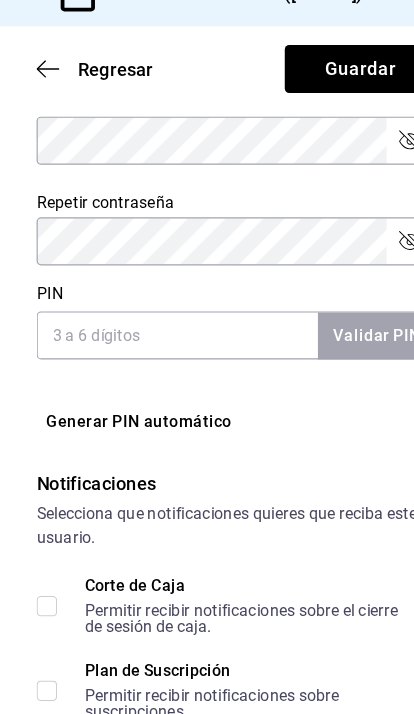 click on "PIN" at bounding box center (155, 382) 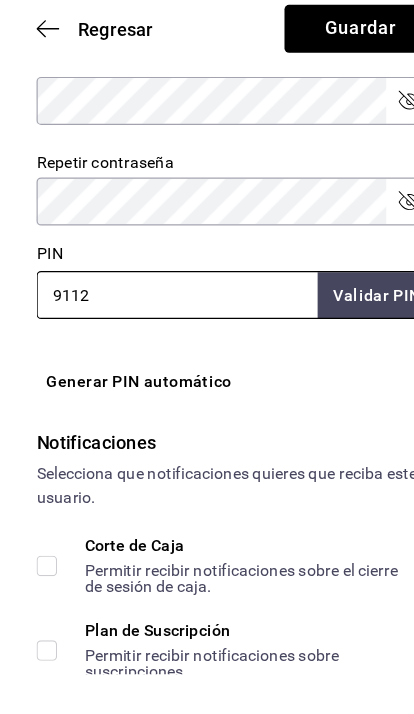 type on "9112" 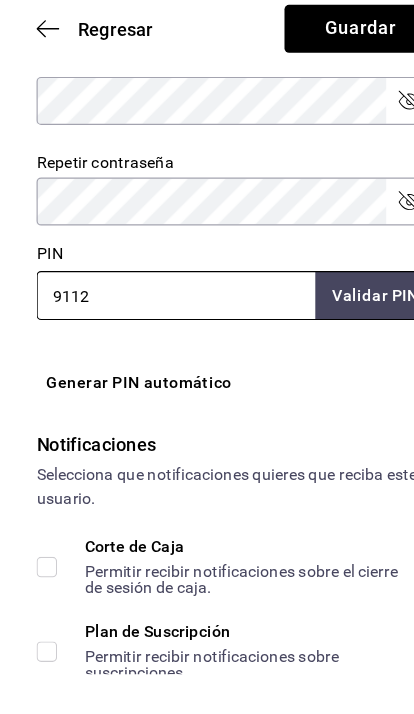 click on "Validar PIN" at bounding box center [329, 382] 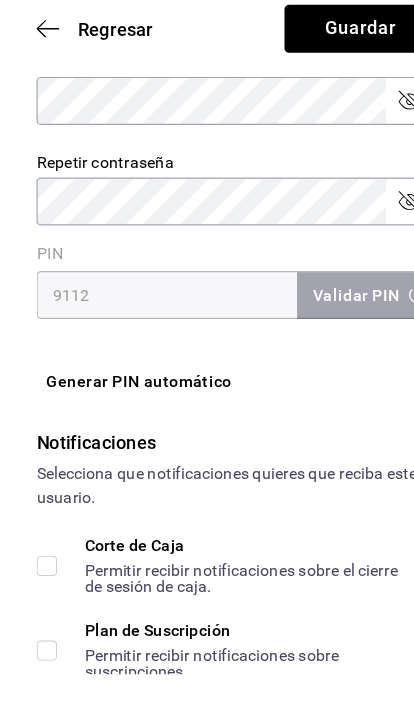 scroll, scrollTop: 81, scrollLeft: 0, axis: vertical 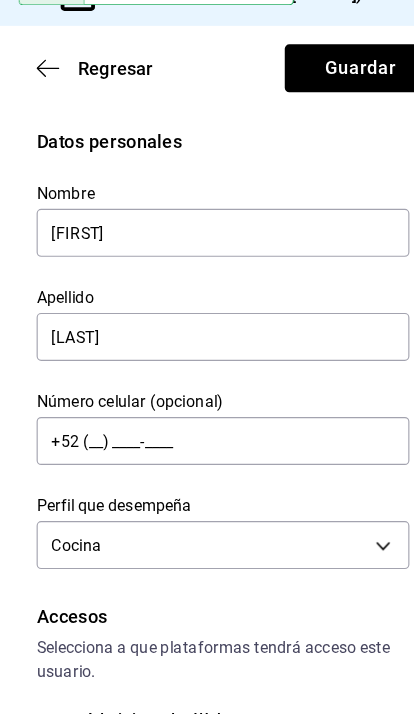 click on "Nombre [FIRST]" at bounding box center [183, 271] 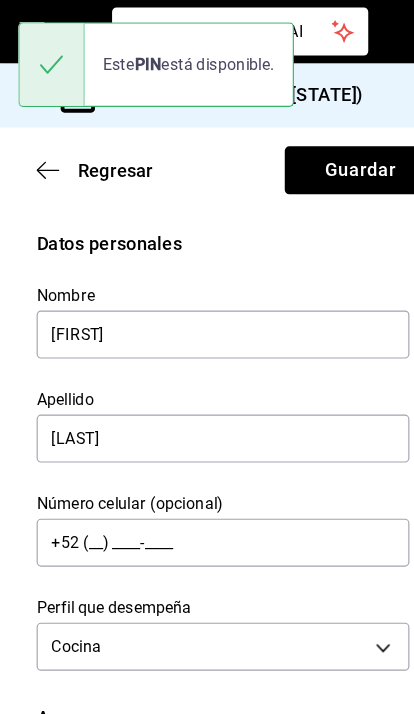 scroll, scrollTop: 0, scrollLeft: 0, axis: both 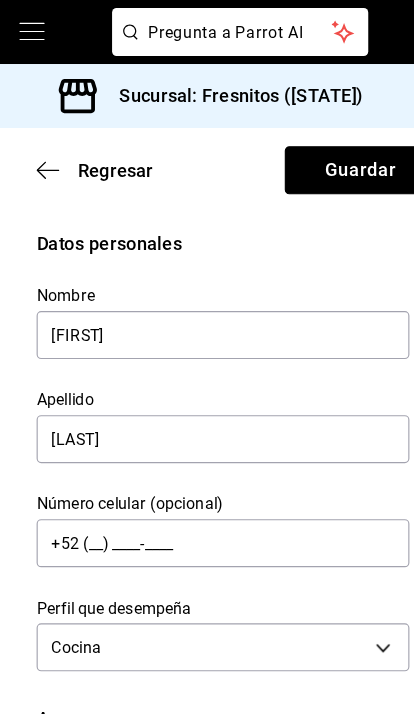 click on "Guardar" at bounding box center [315, 149] 